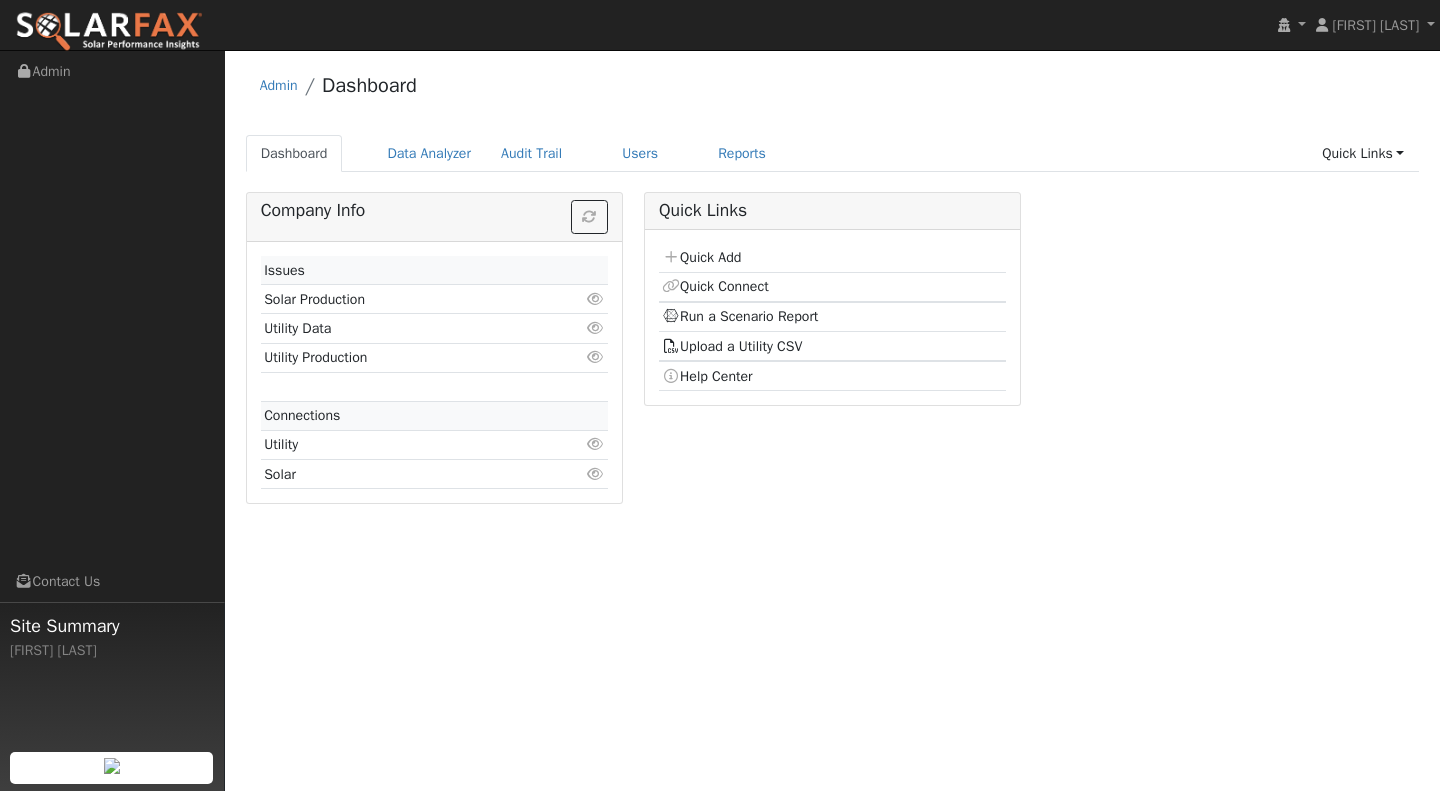 scroll, scrollTop: 0, scrollLeft: 0, axis: both 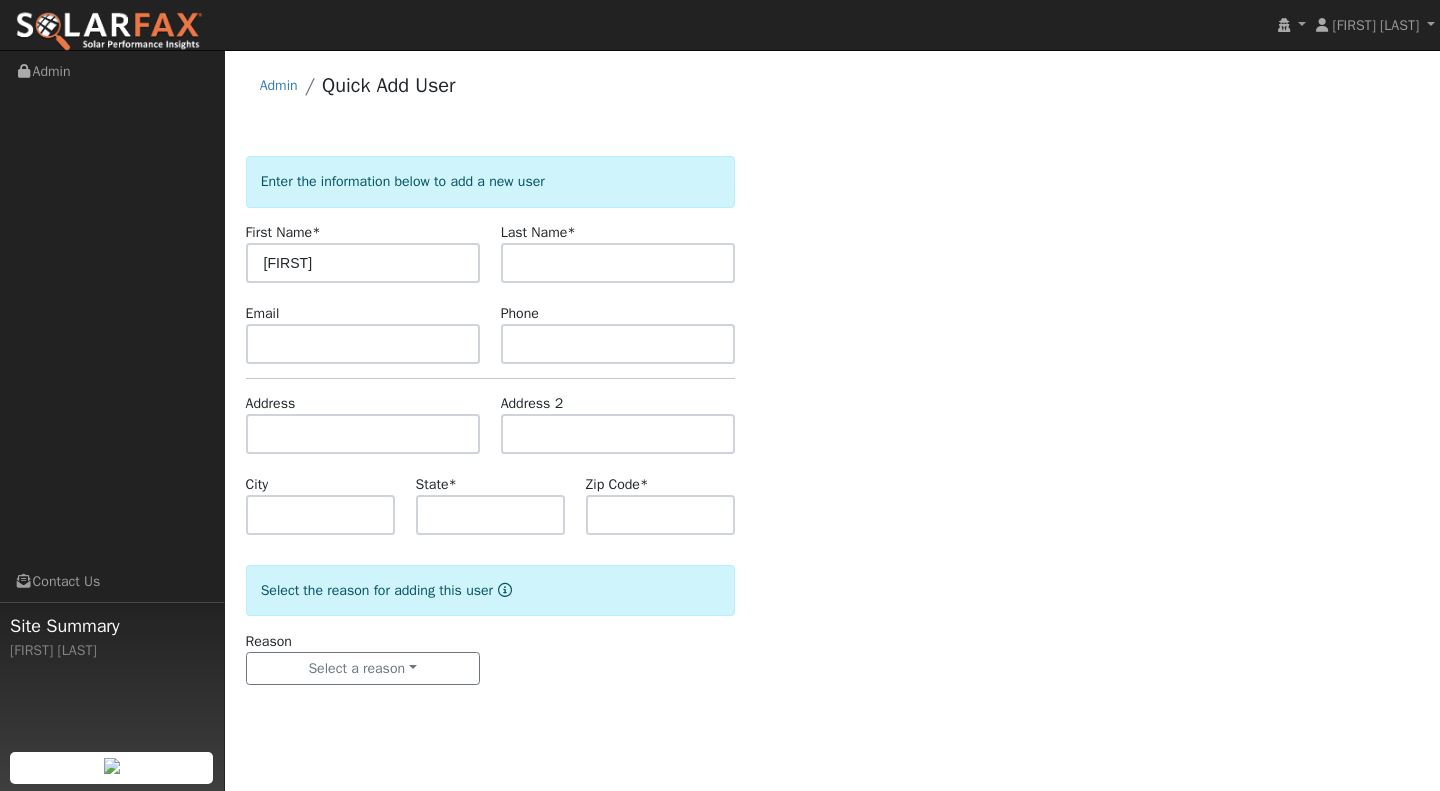 type on "[FIRST]" 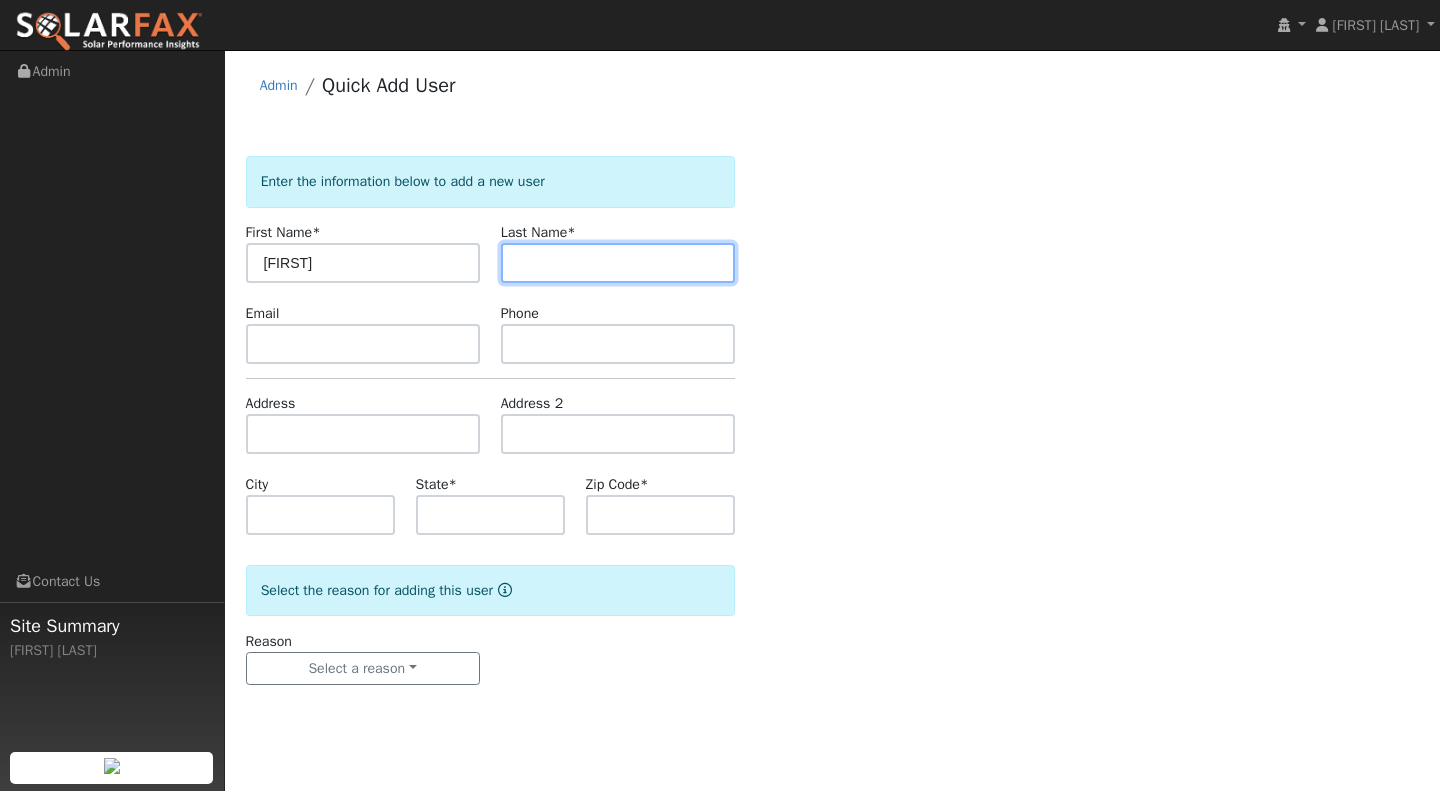 click at bounding box center [618, 263] 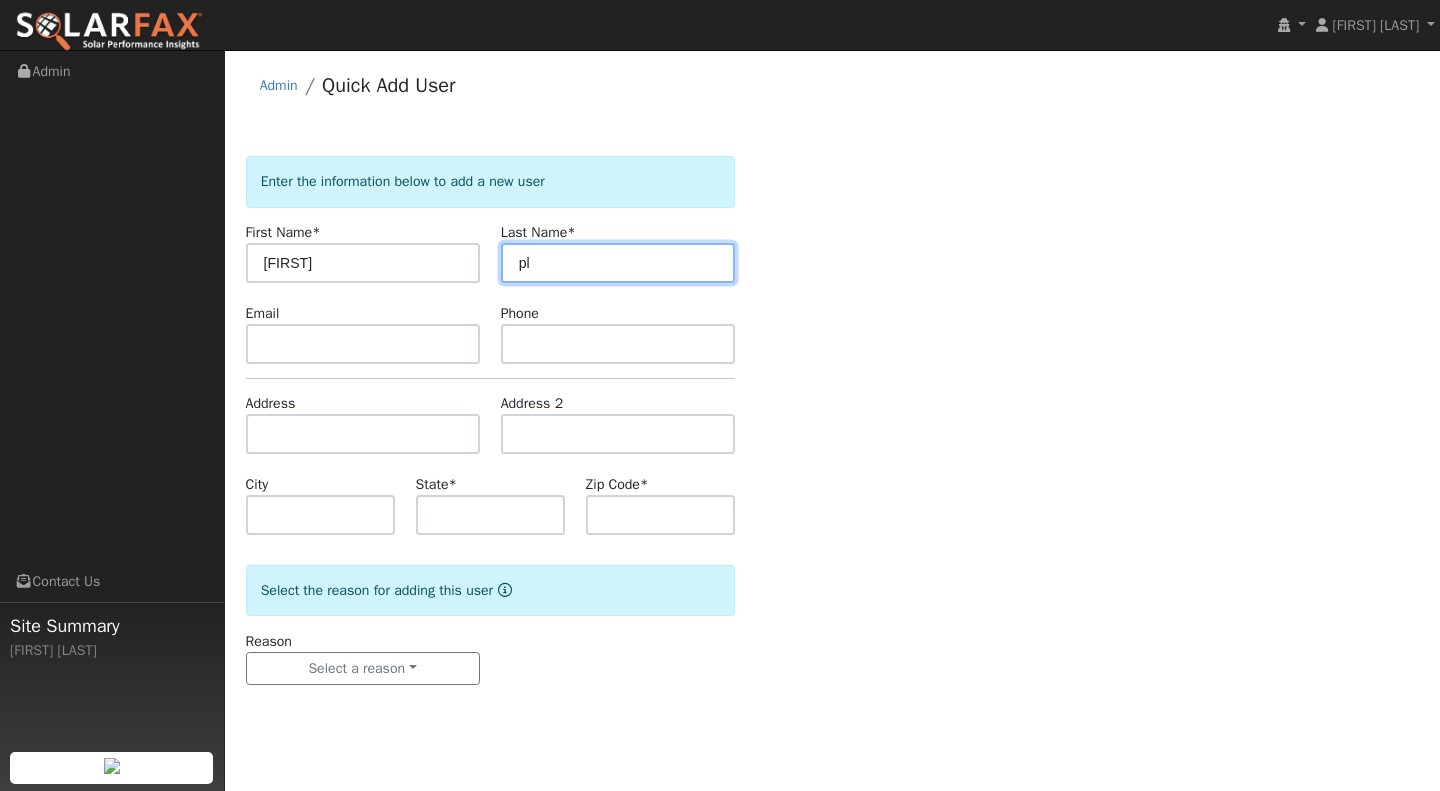 type on "p" 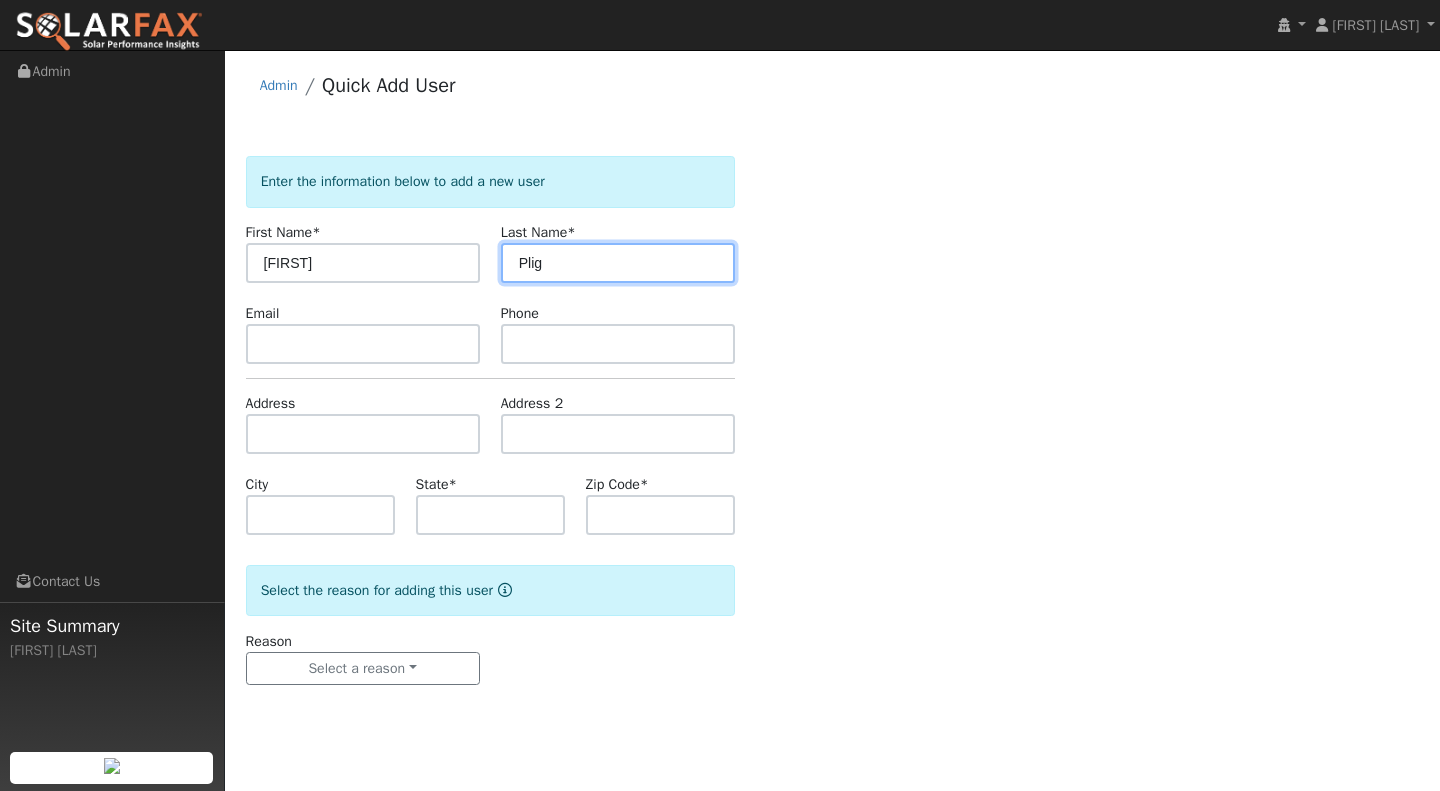 type on "Plig" 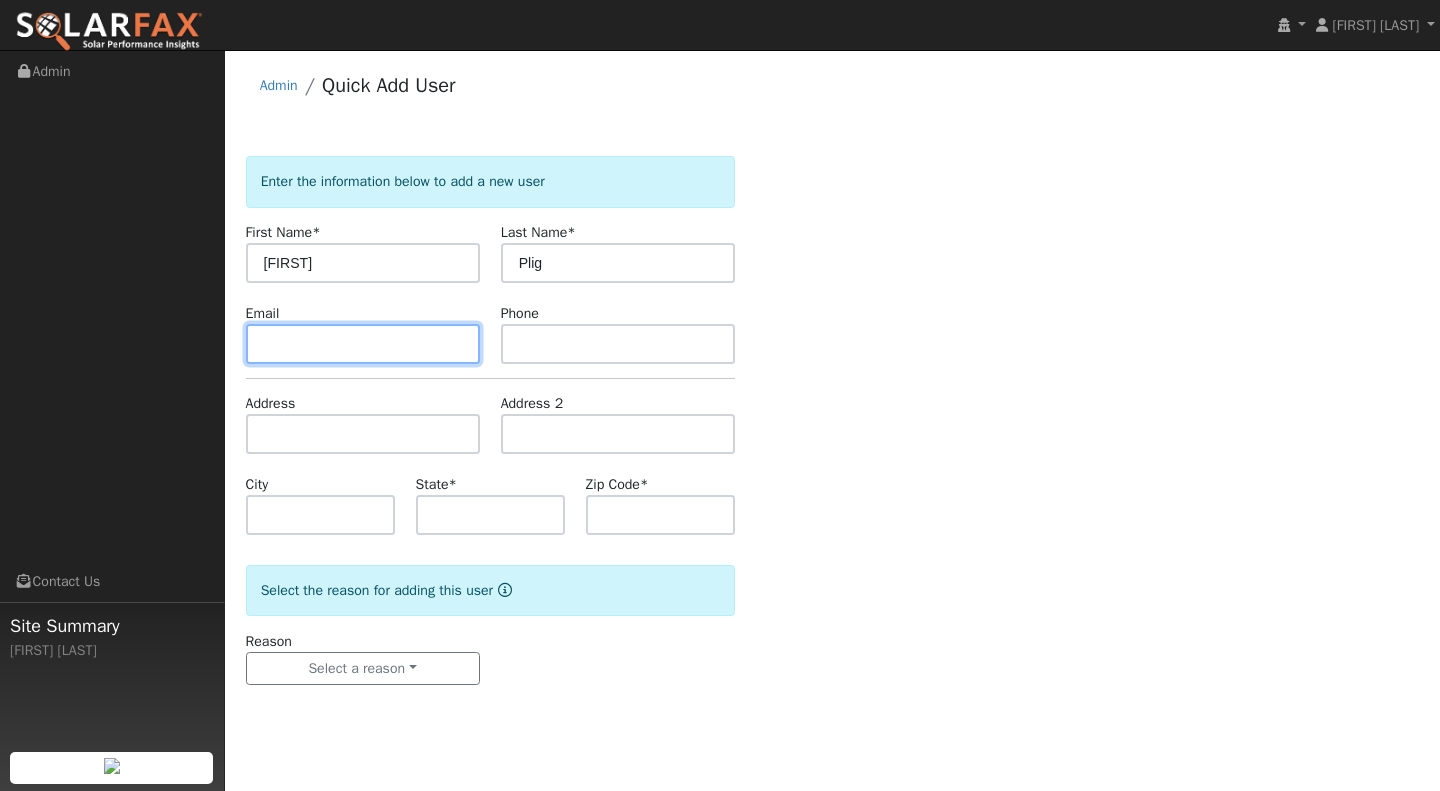 click at bounding box center [363, 344] 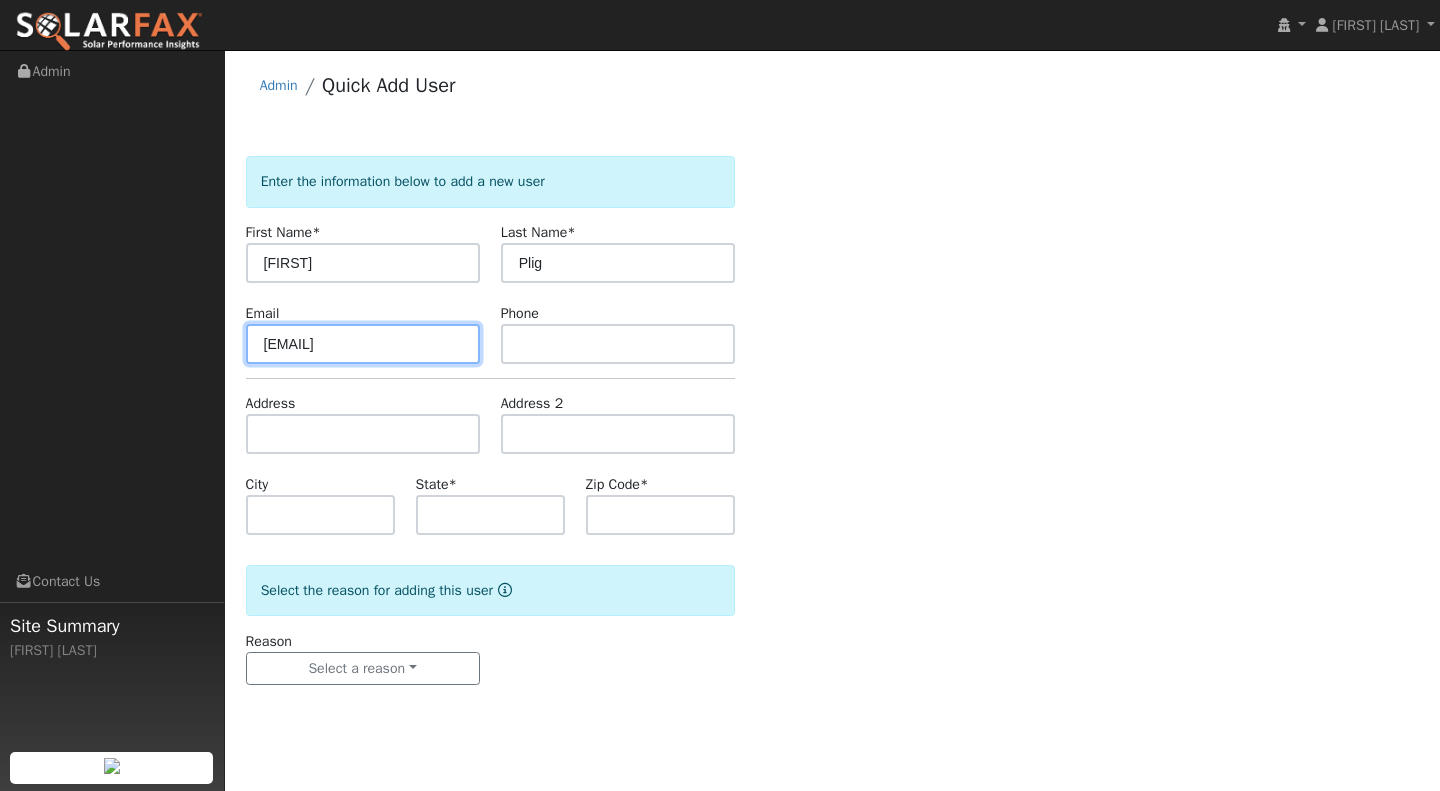 type on "timp@betausa.com" 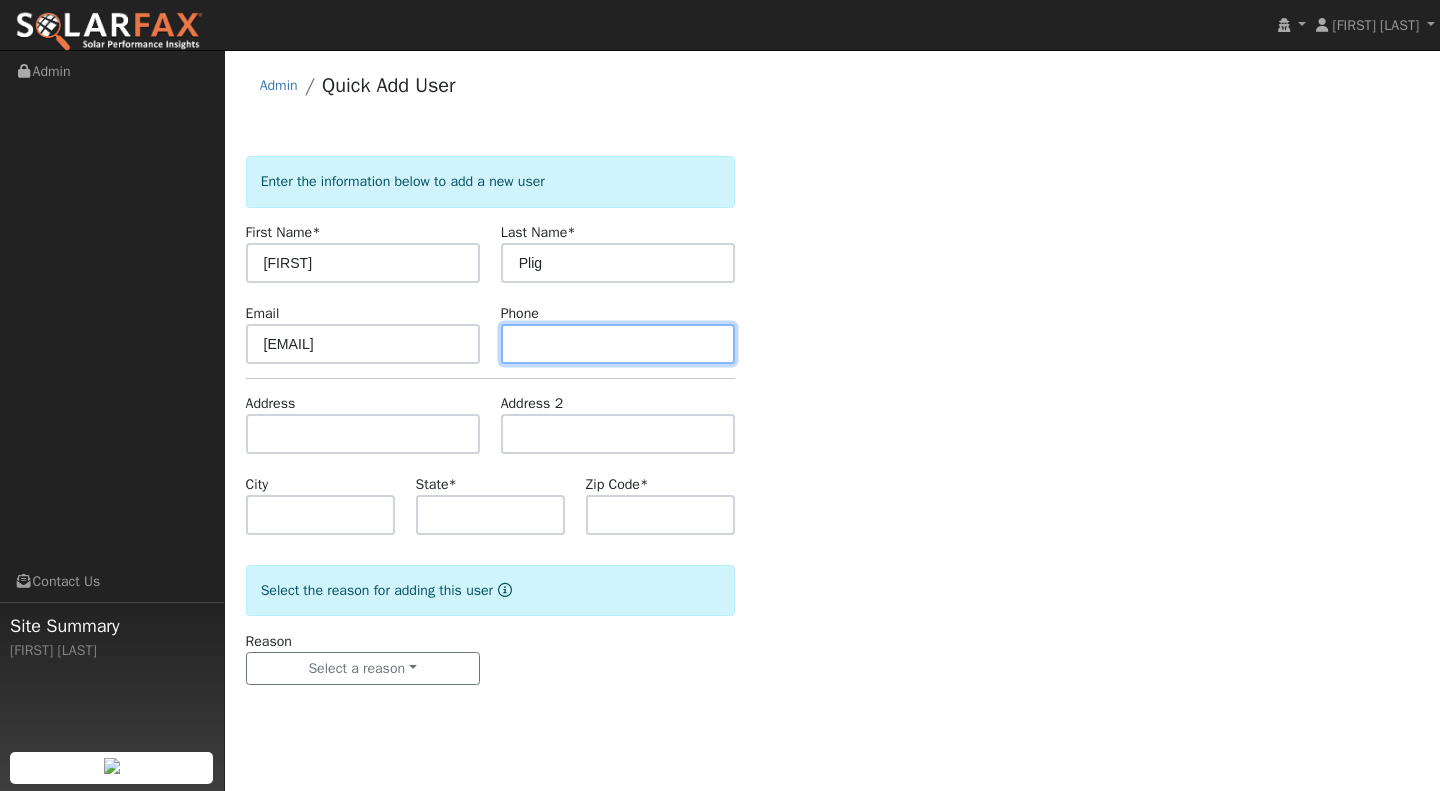 click at bounding box center (618, 344) 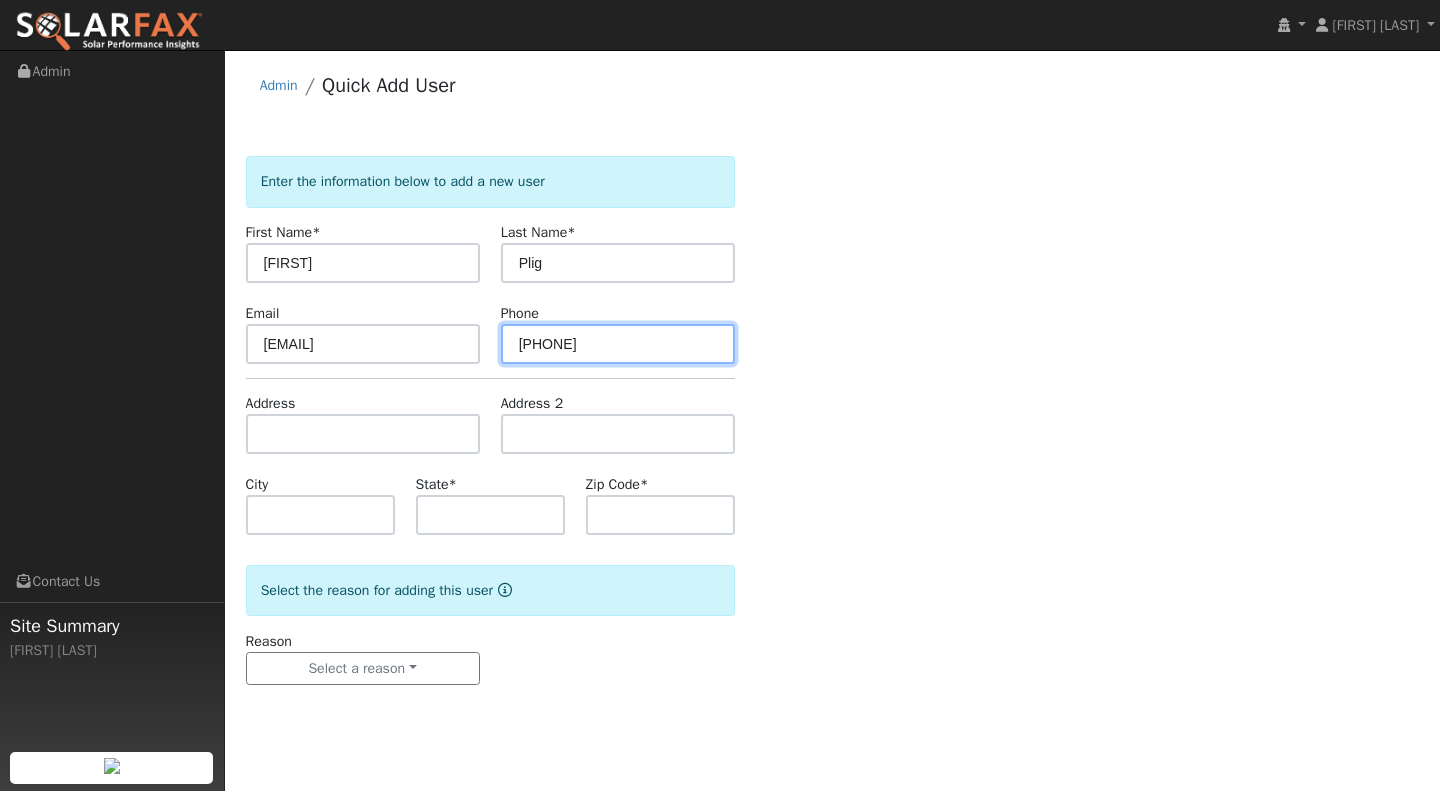 type on "805-801-3784" 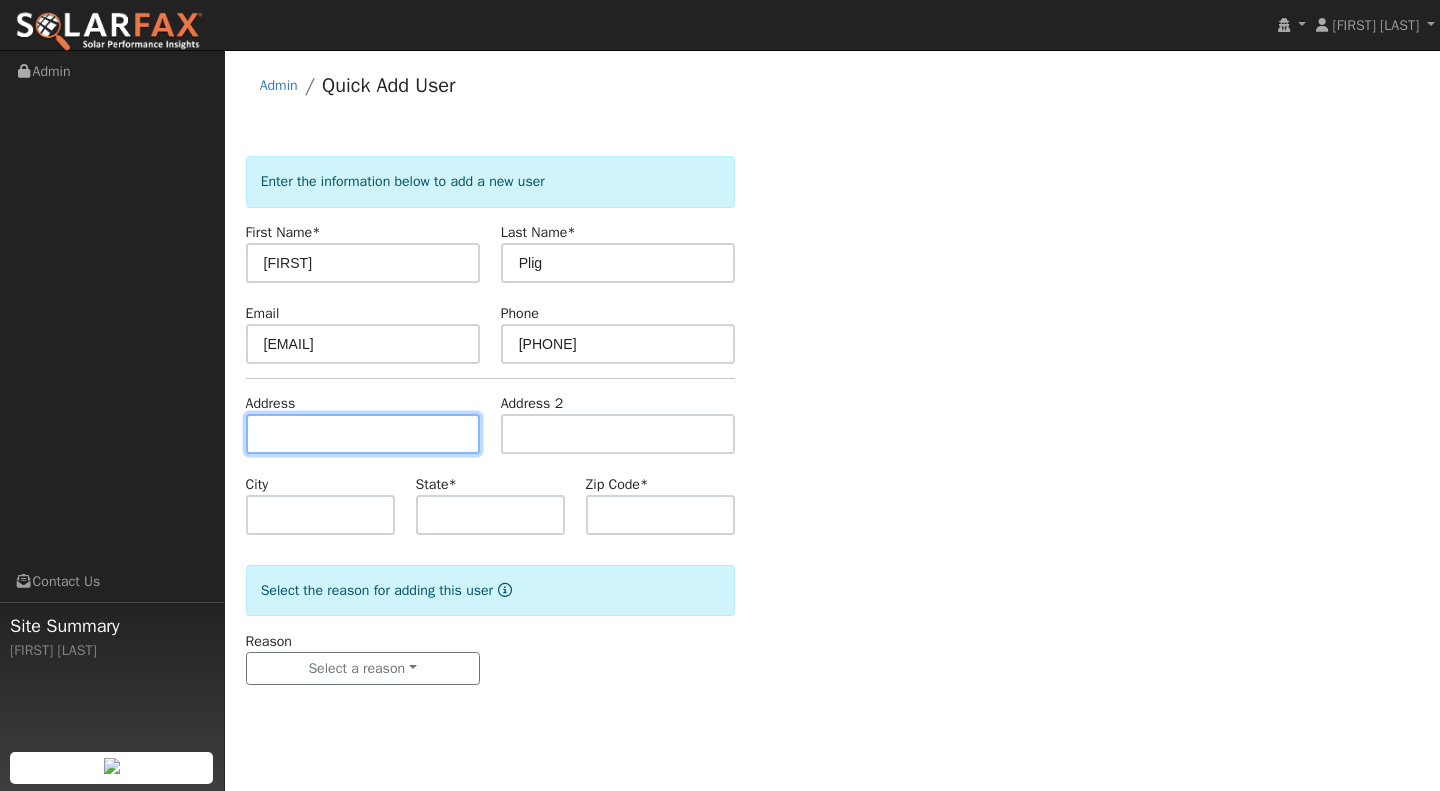 click at bounding box center (363, 434) 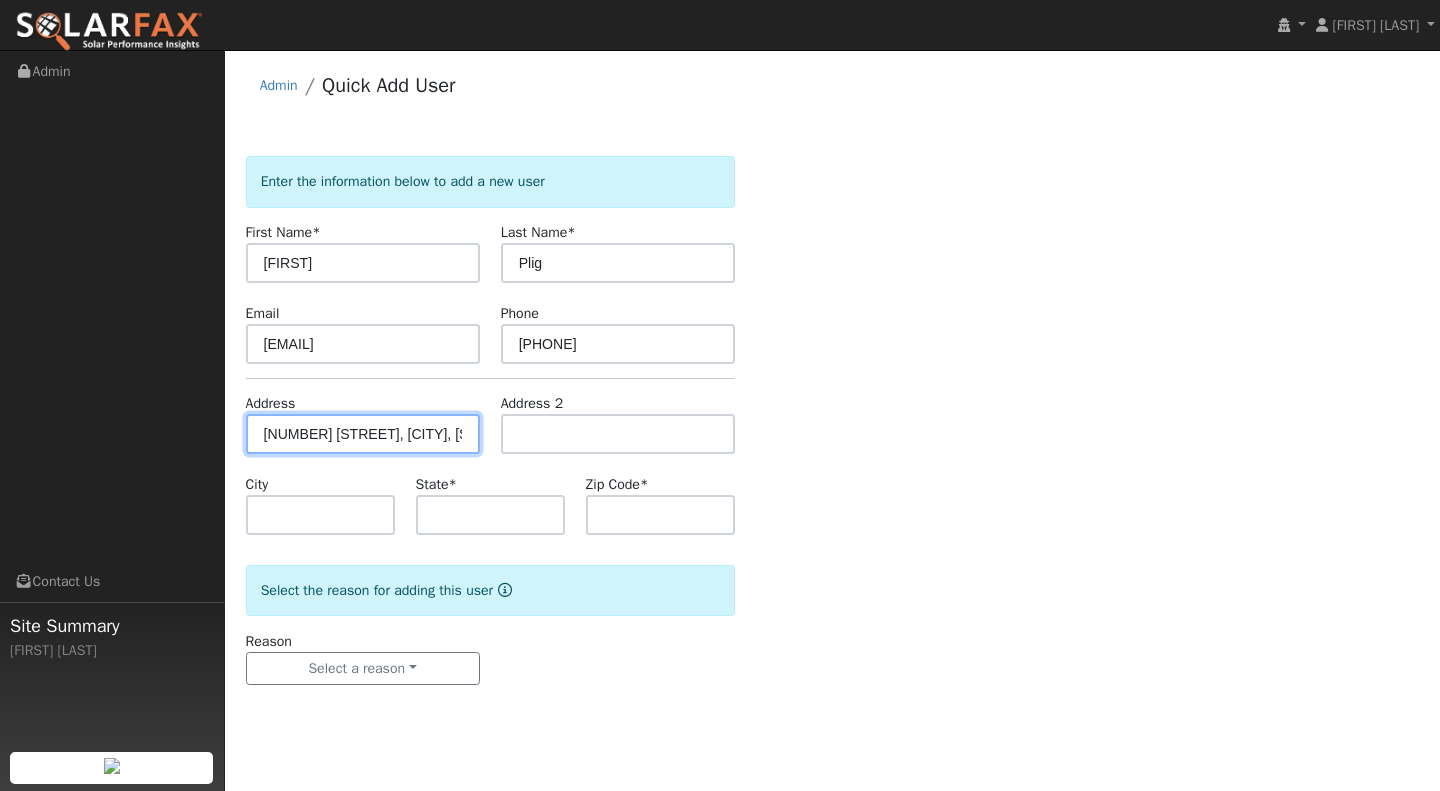 scroll, scrollTop: 0, scrollLeft: 48, axis: horizontal 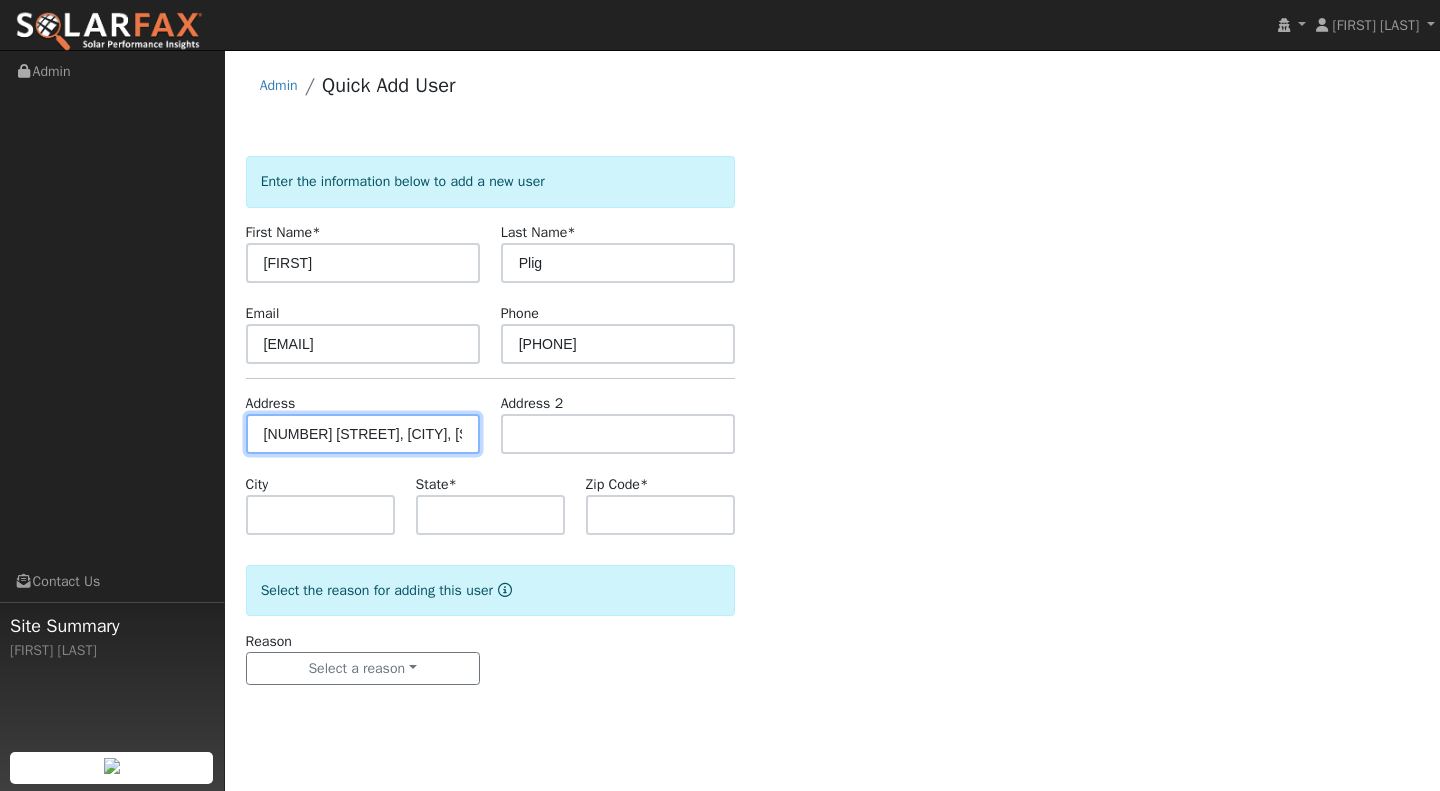 type on "350 La Panza Road" 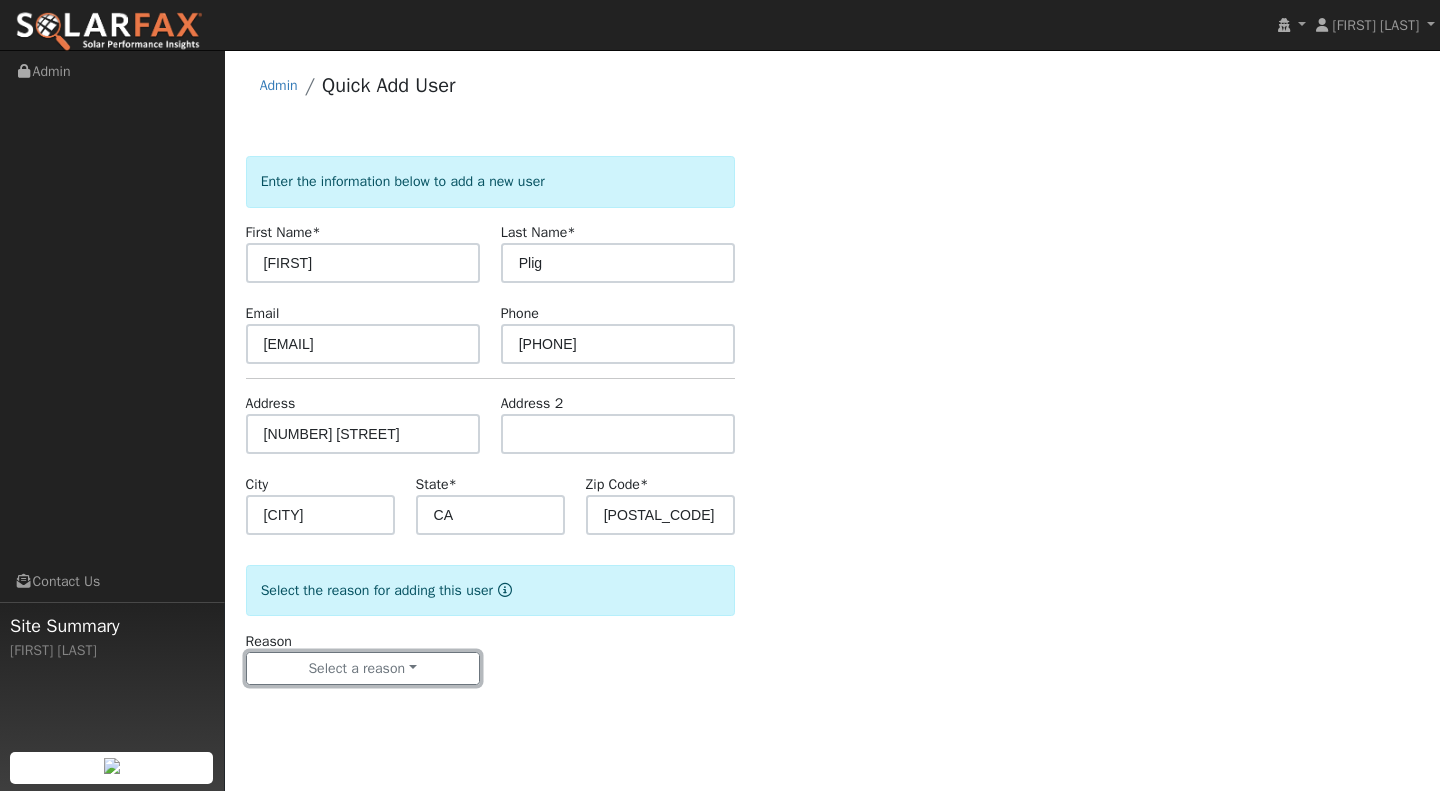 click on "Select a reason" at bounding box center [363, 669] 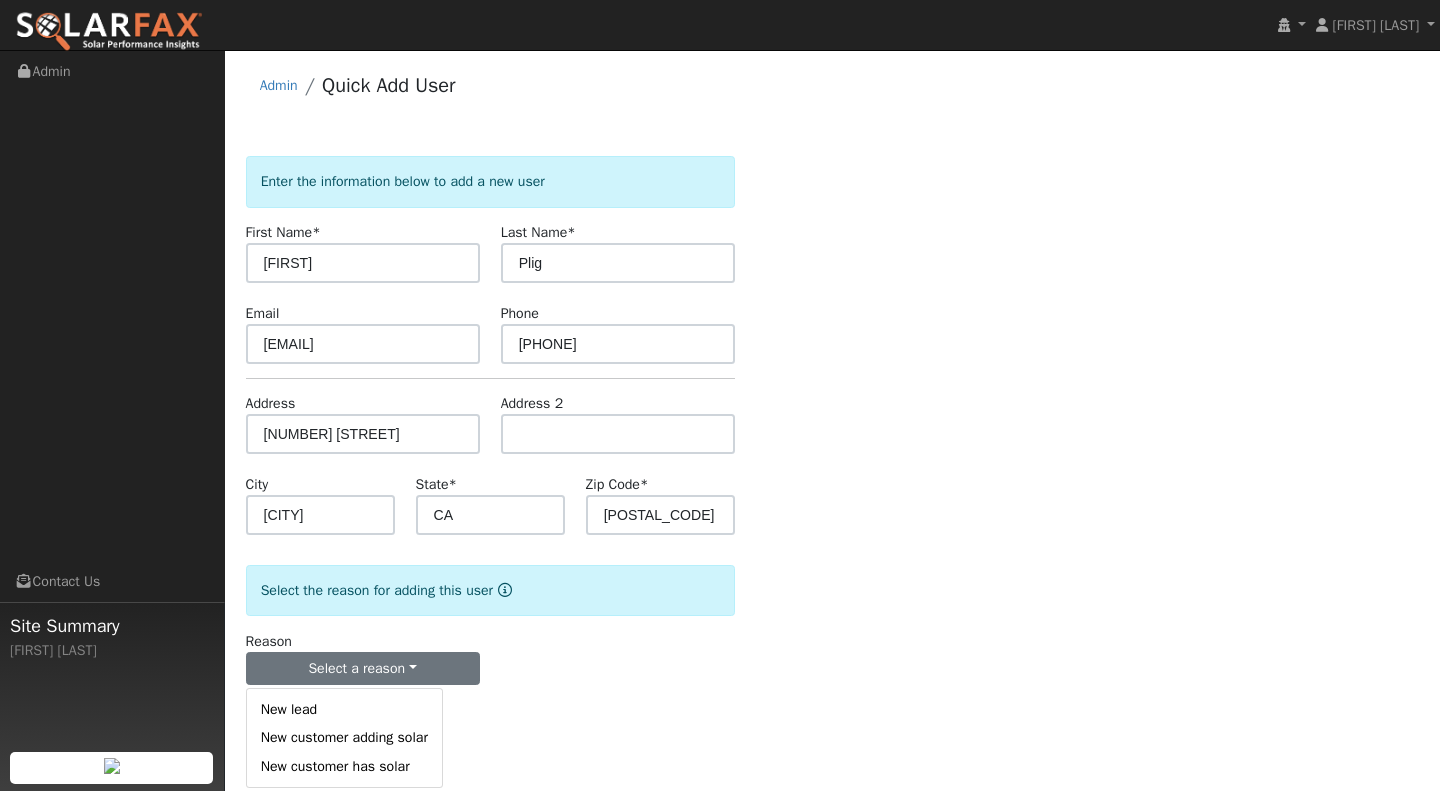click on "New lead" at bounding box center (344, 710) 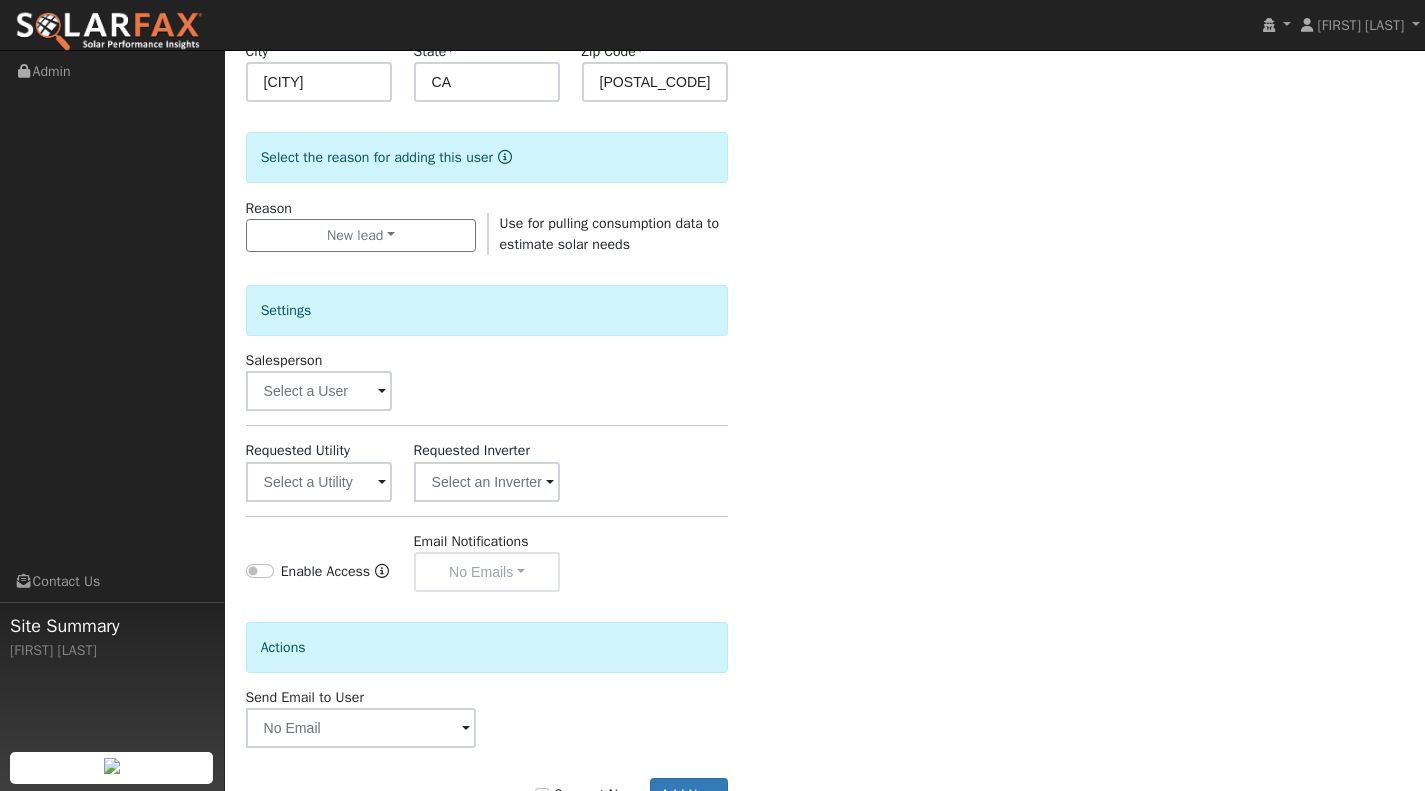 scroll, scrollTop: 504, scrollLeft: 0, axis: vertical 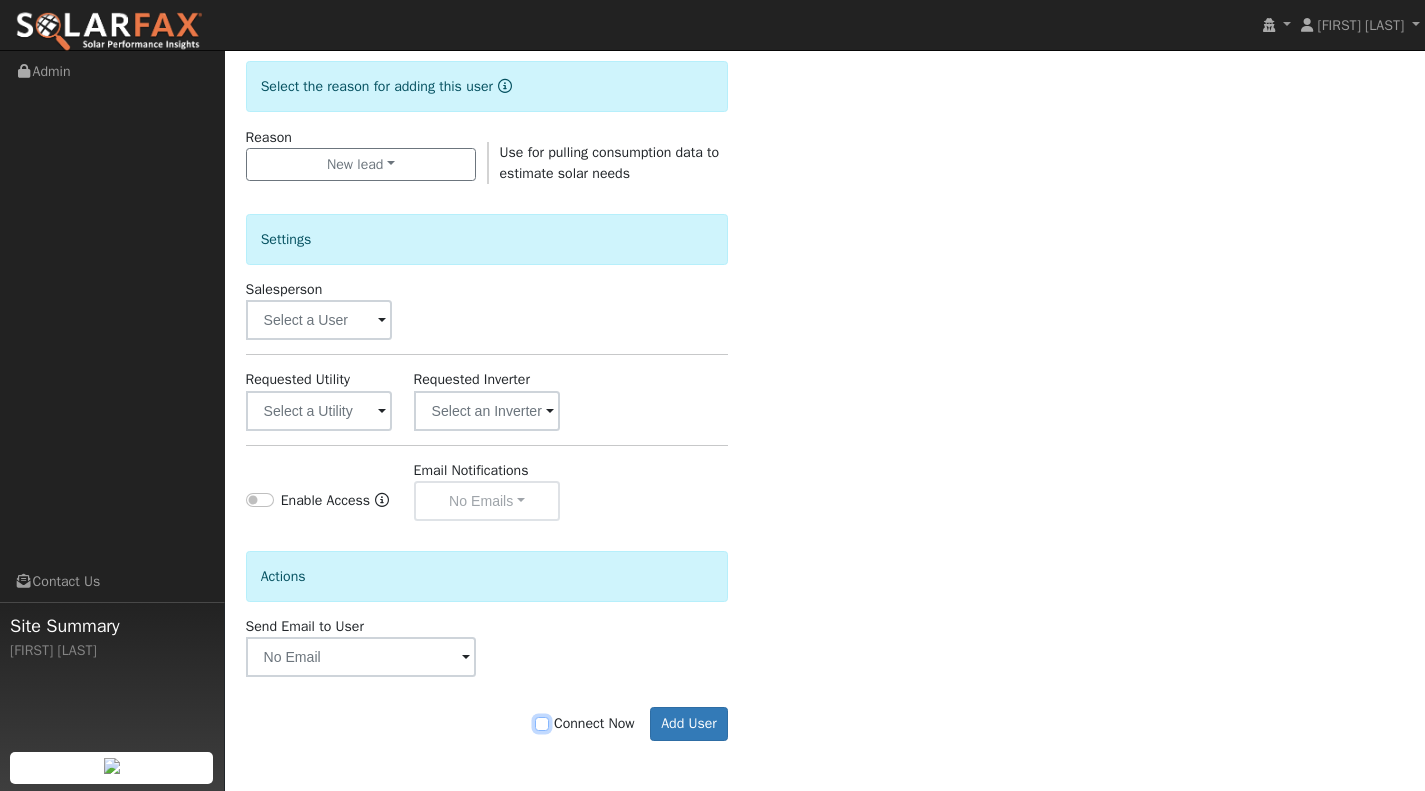 click on "Connect Now" at bounding box center (542, 724) 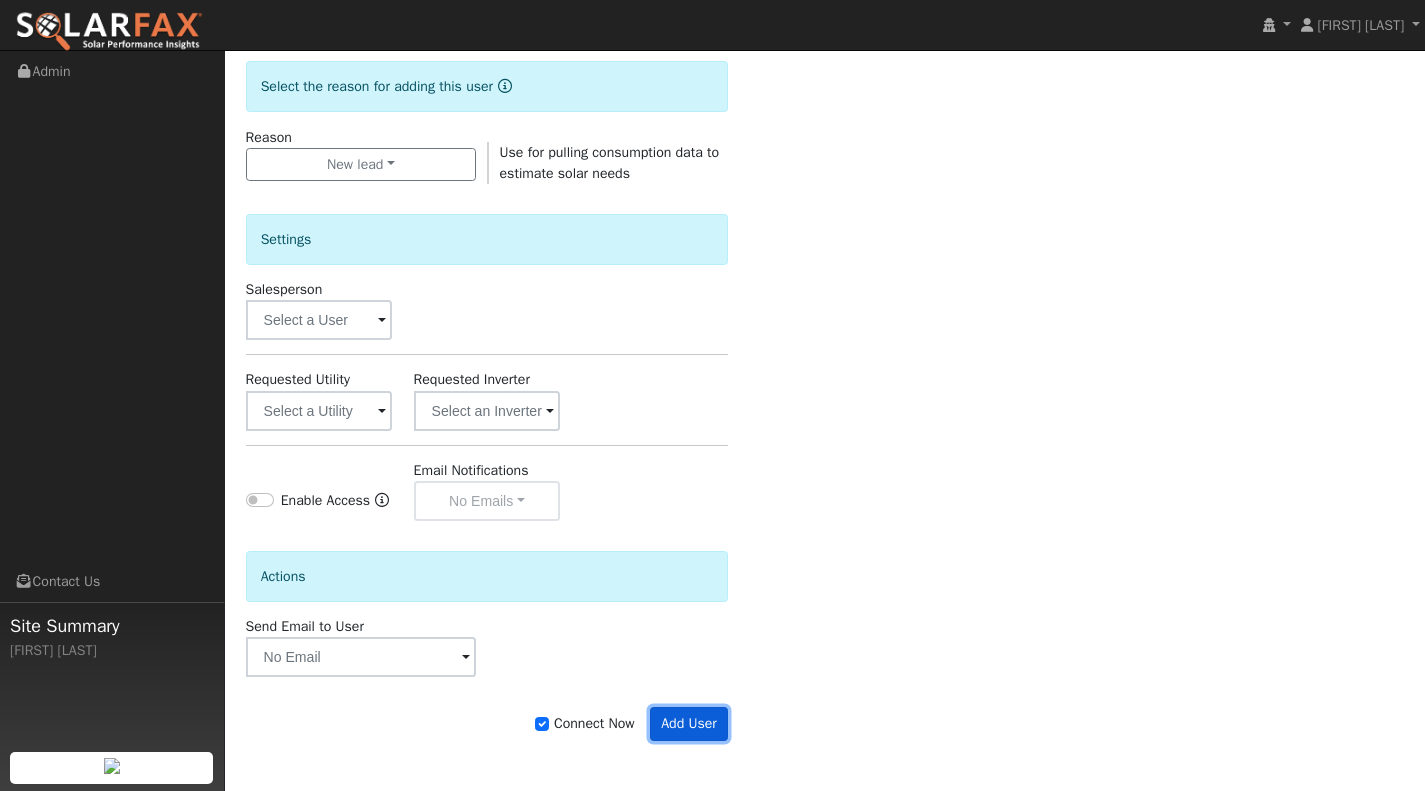 click on "Add User" at bounding box center [689, 724] 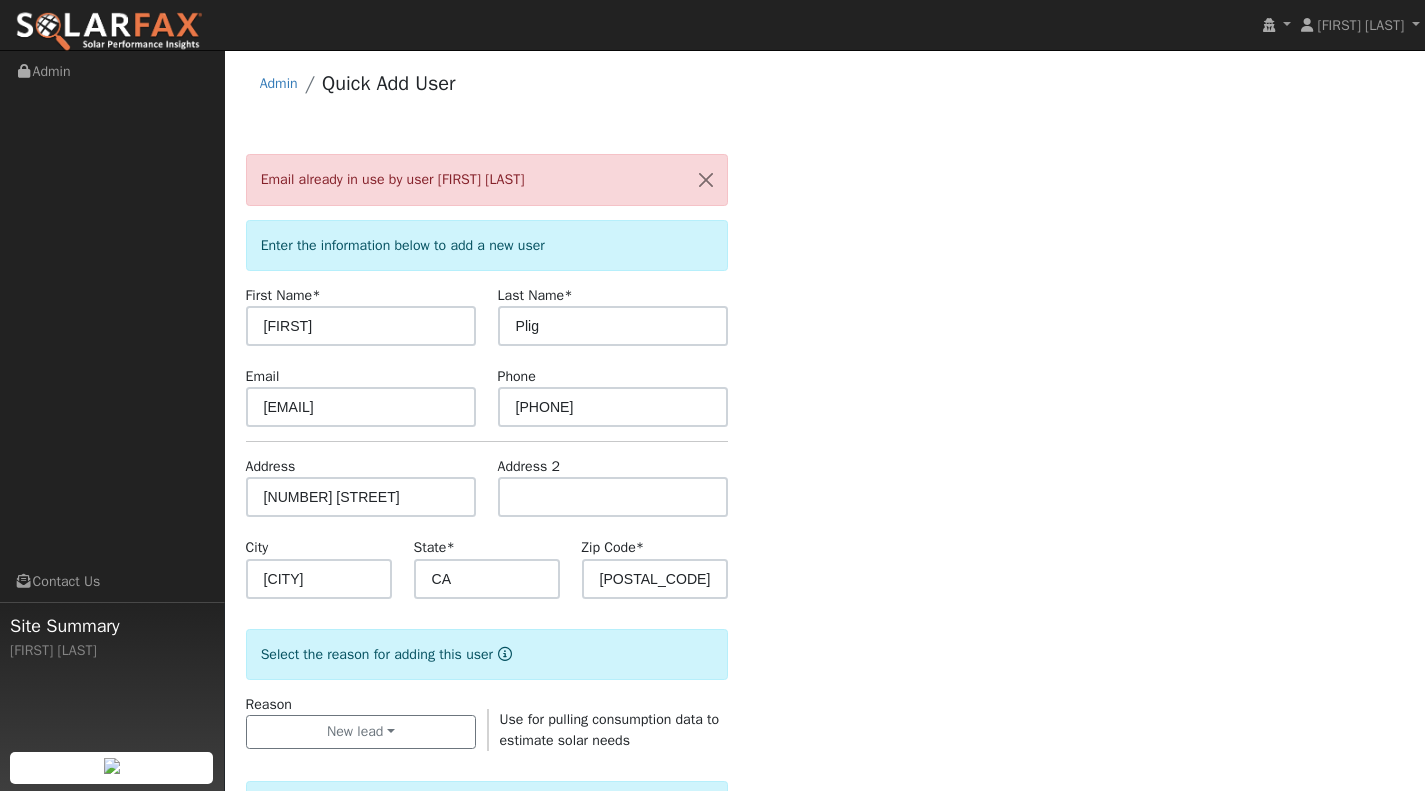 scroll, scrollTop: 0, scrollLeft: 0, axis: both 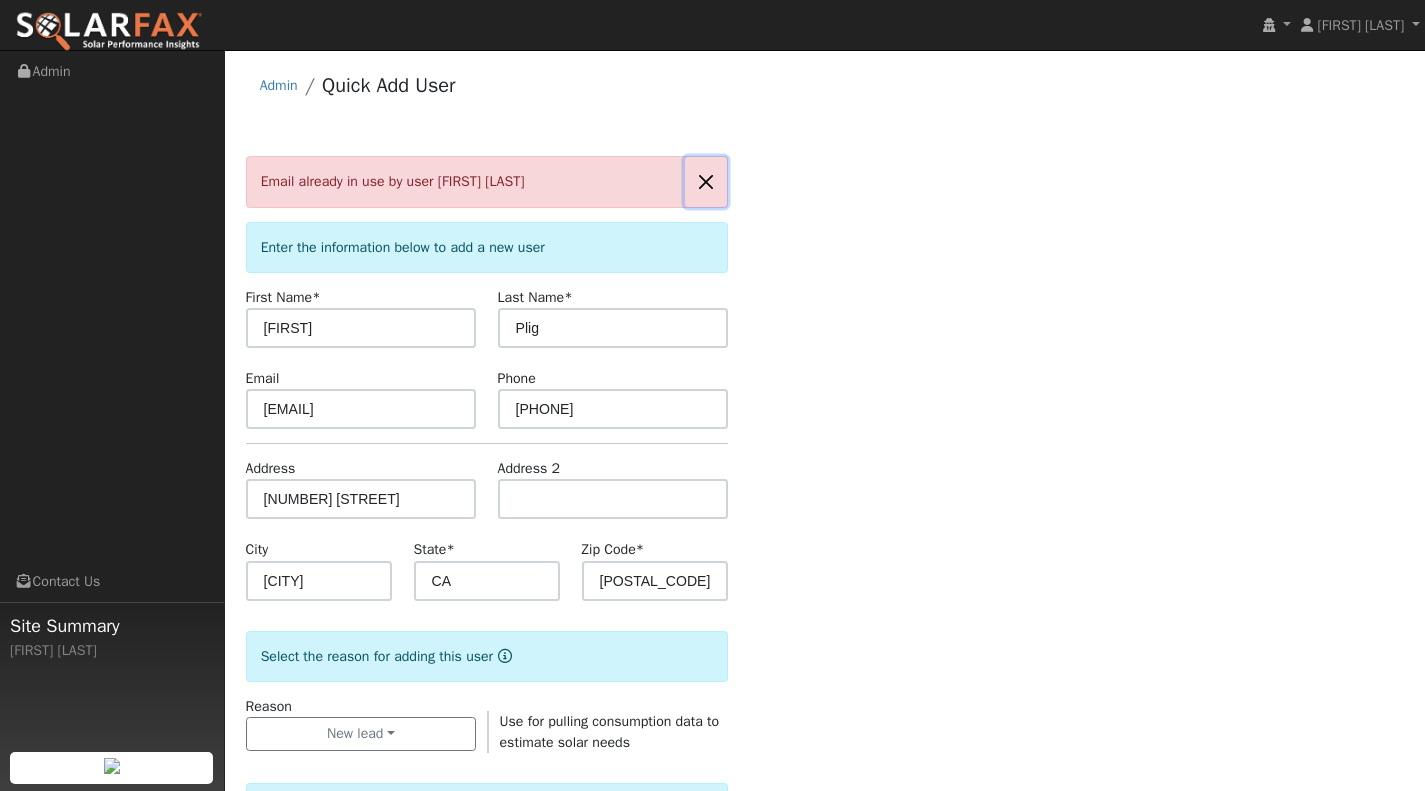 click at bounding box center [706, 181] 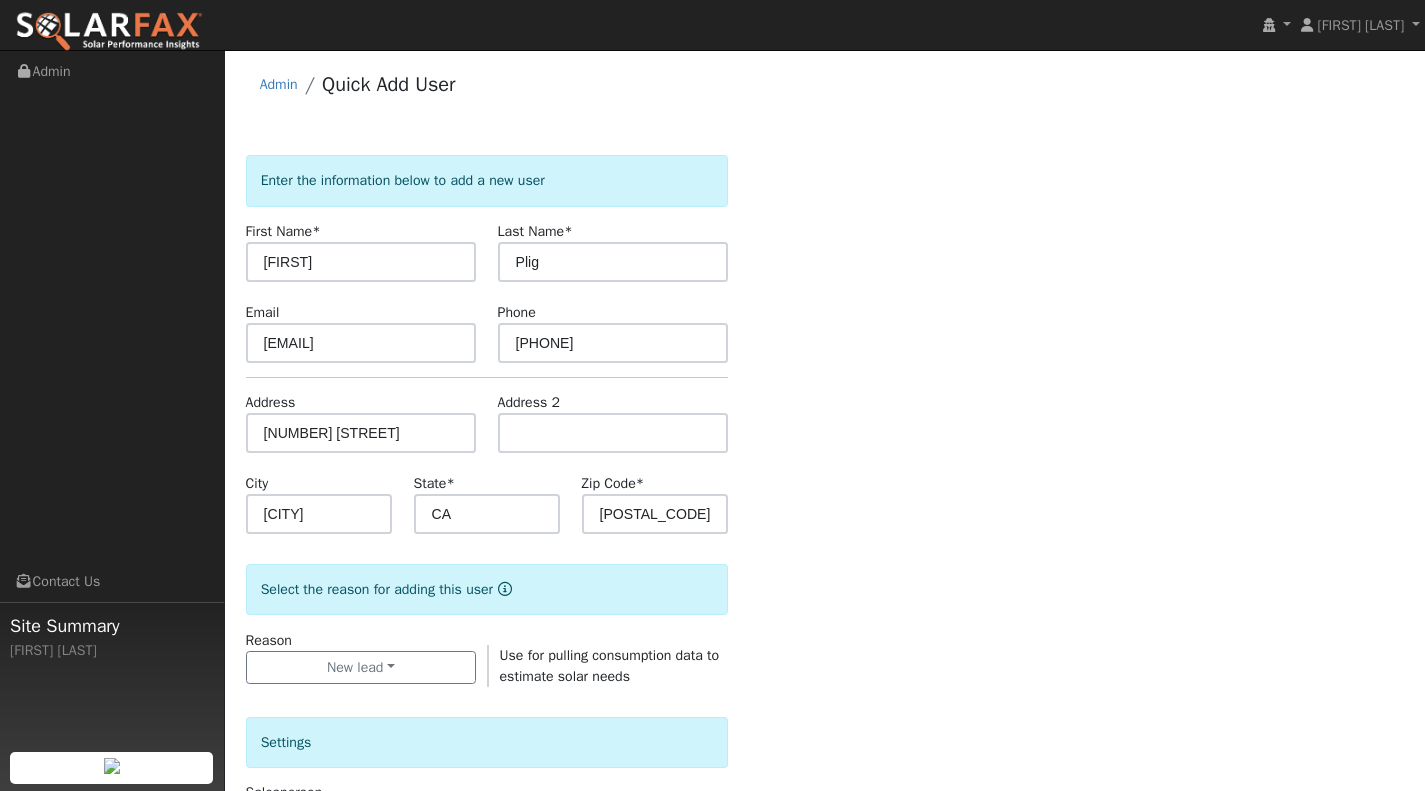 scroll, scrollTop: 0, scrollLeft: 0, axis: both 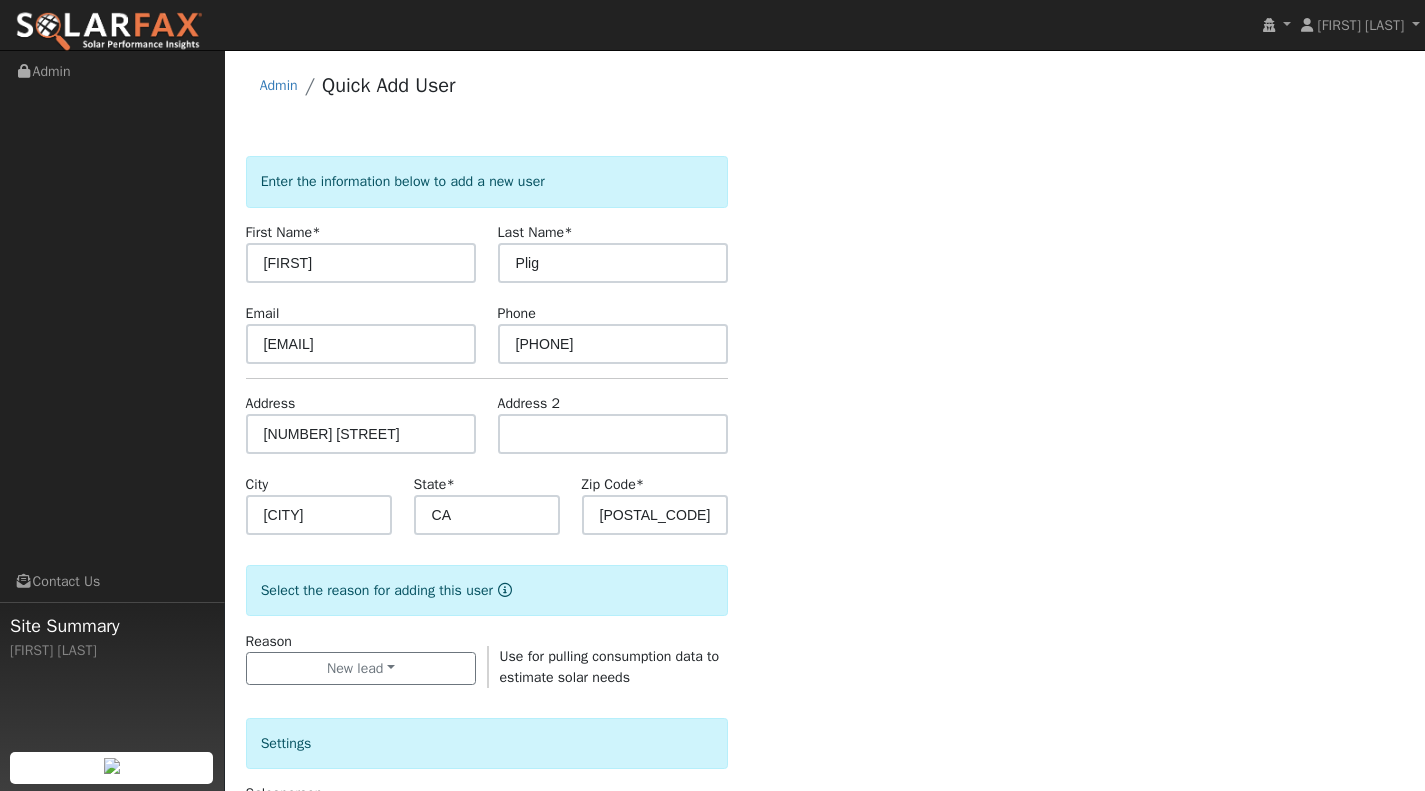 click on "Admin" at bounding box center [279, 85] 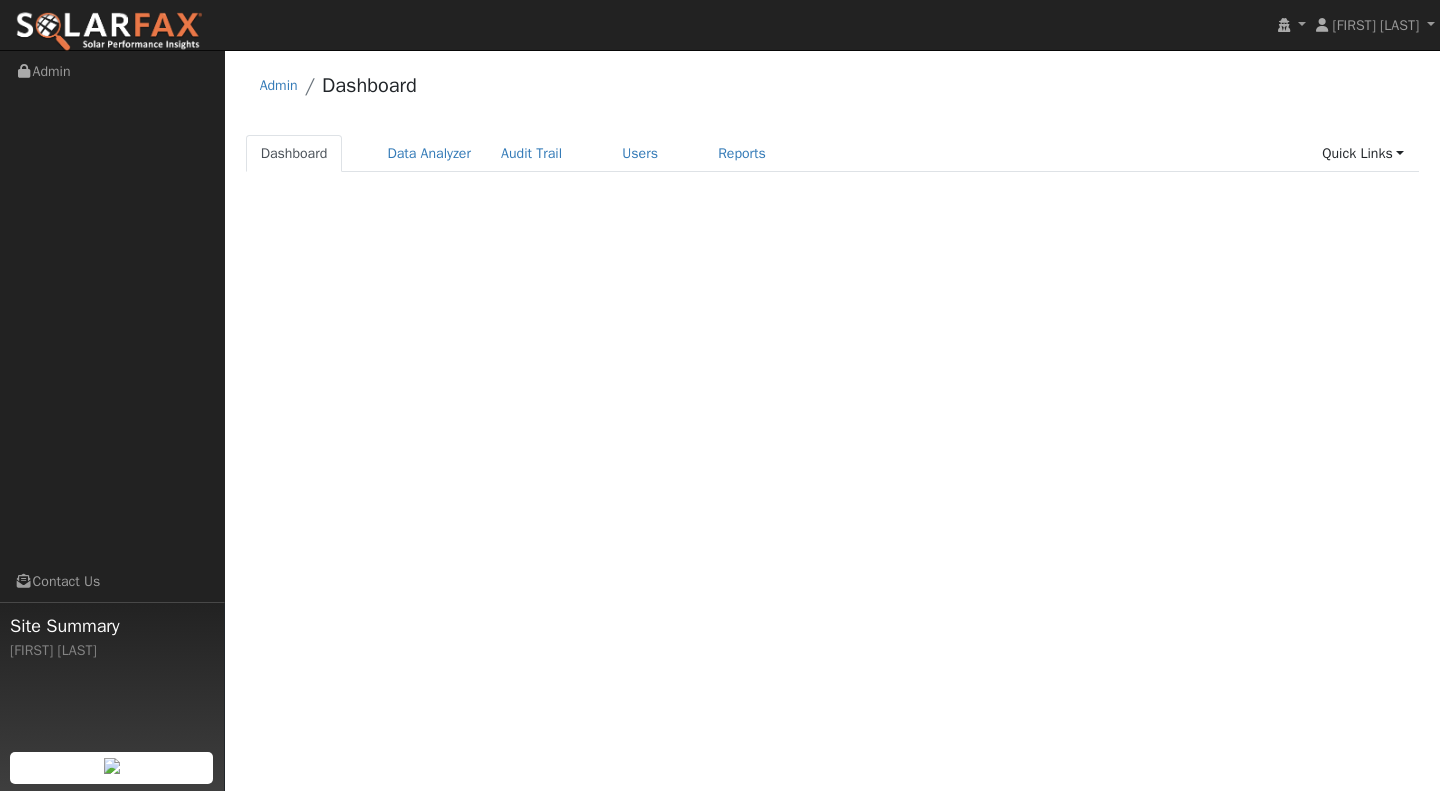 scroll, scrollTop: 0, scrollLeft: 0, axis: both 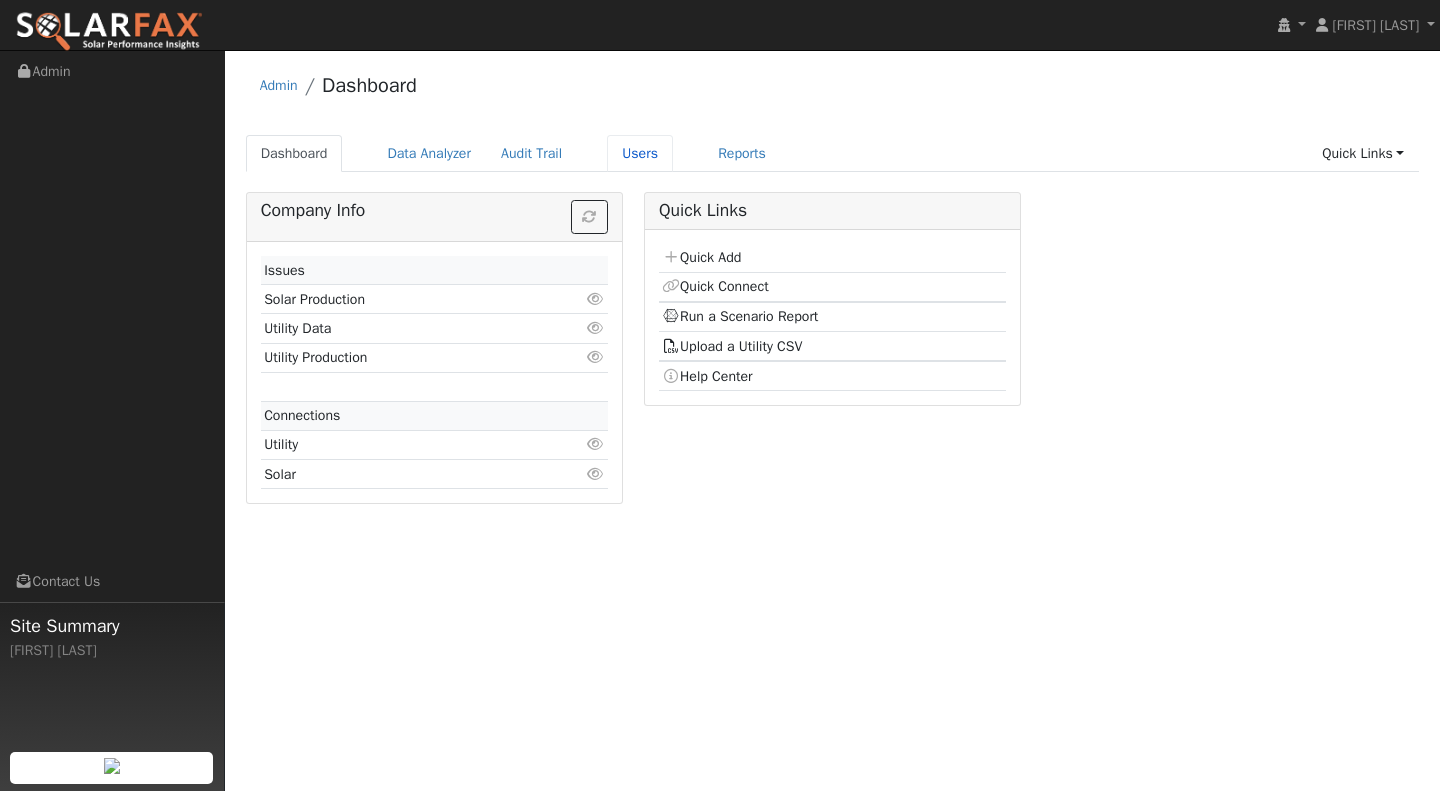click on "Users" at bounding box center [640, 153] 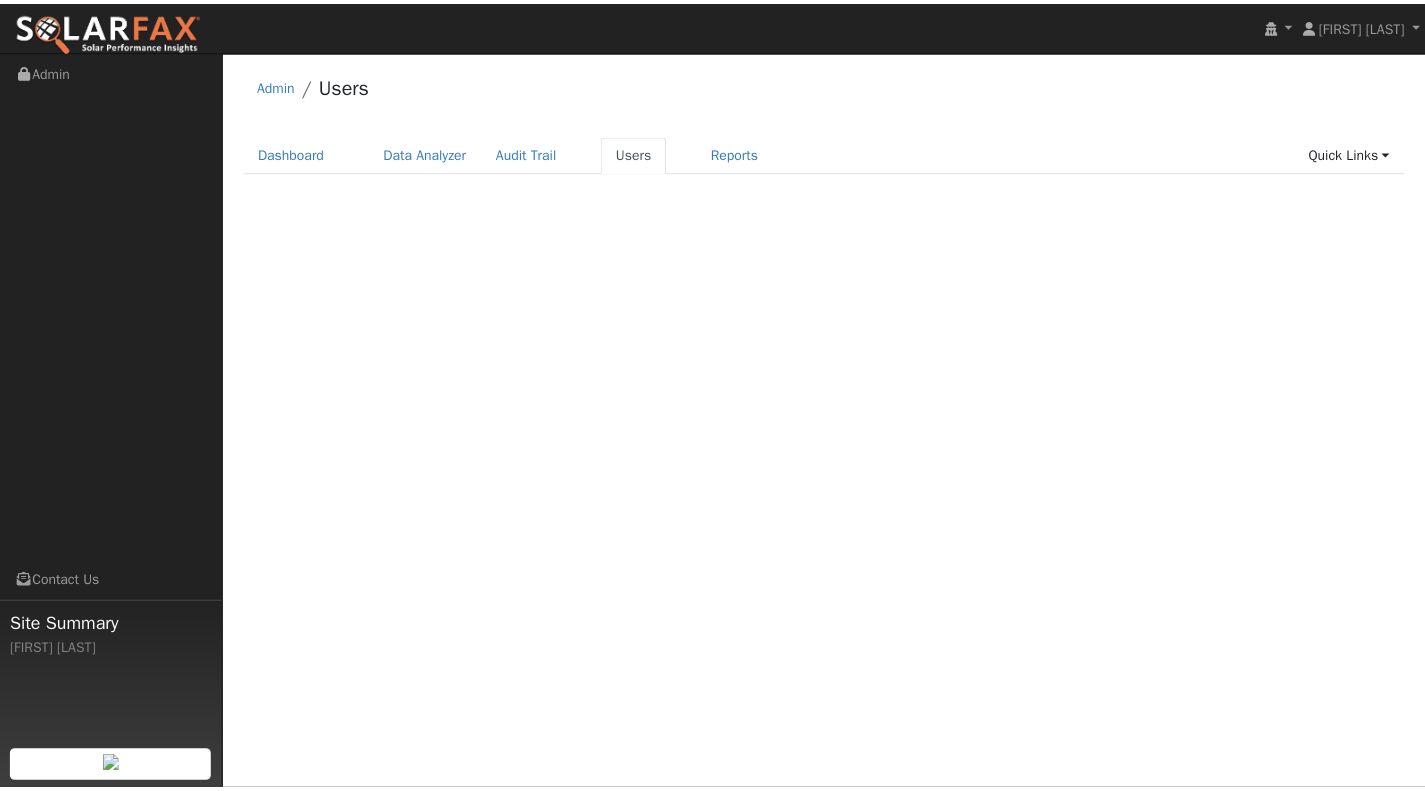 scroll, scrollTop: 0, scrollLeft: 0, axis: both 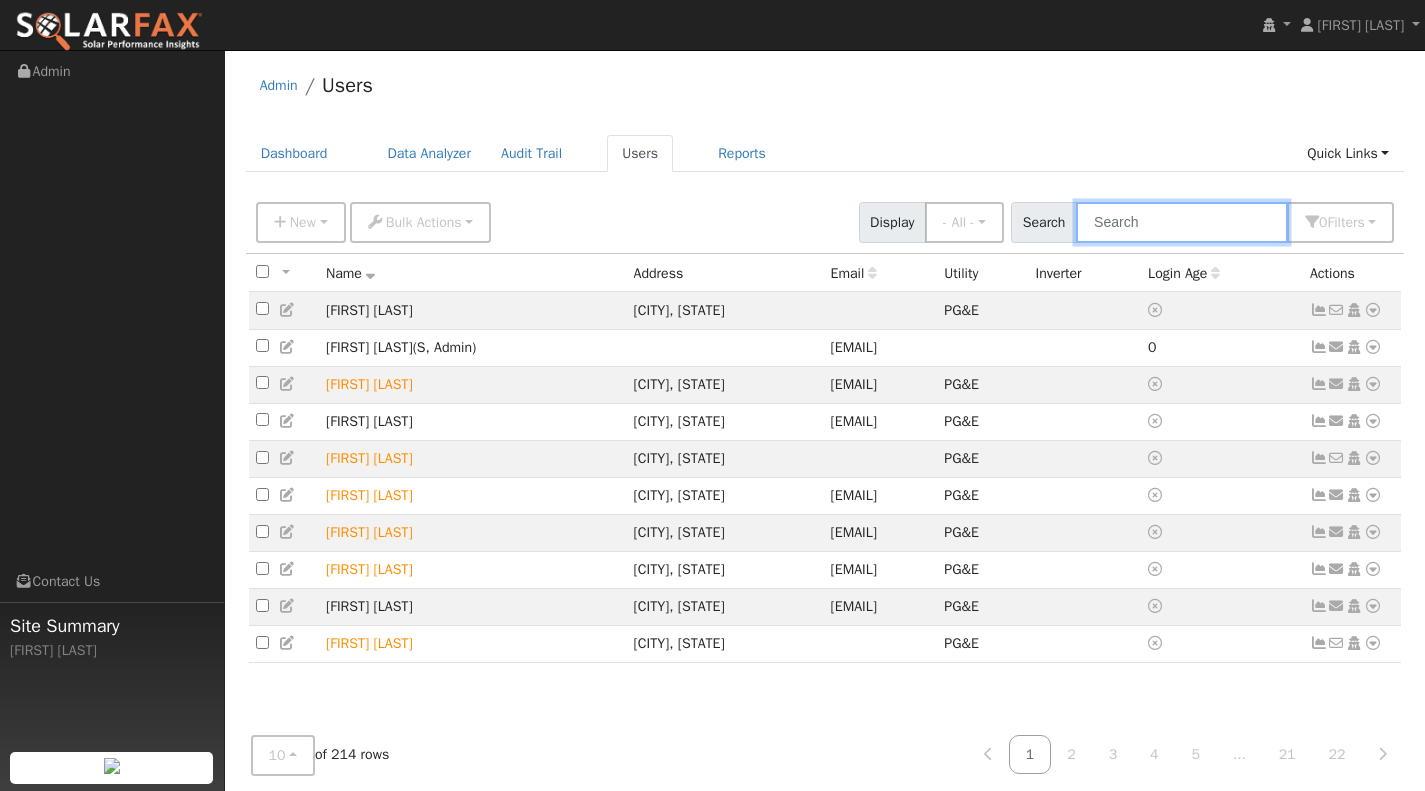click at bounding box center (1182, 222) 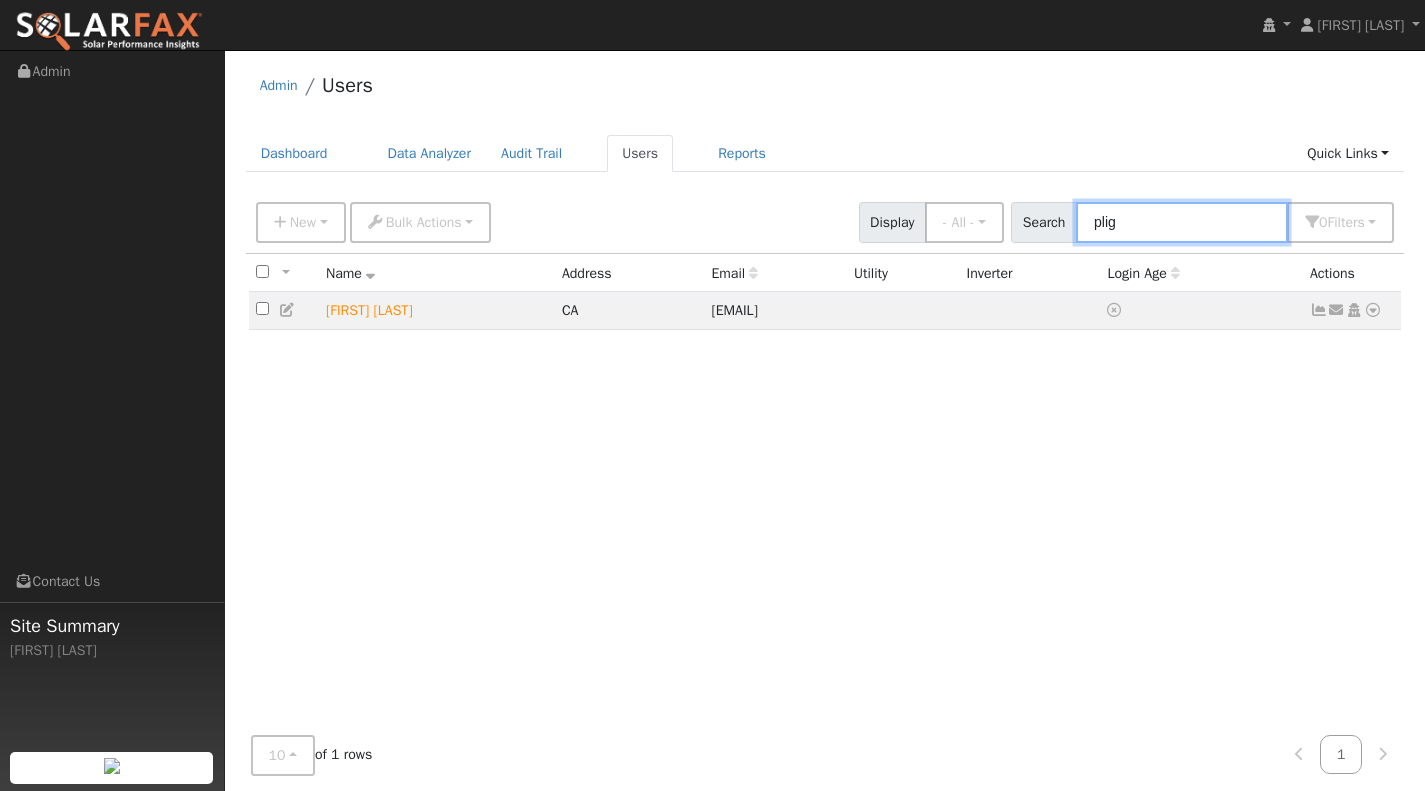 type on "plig" 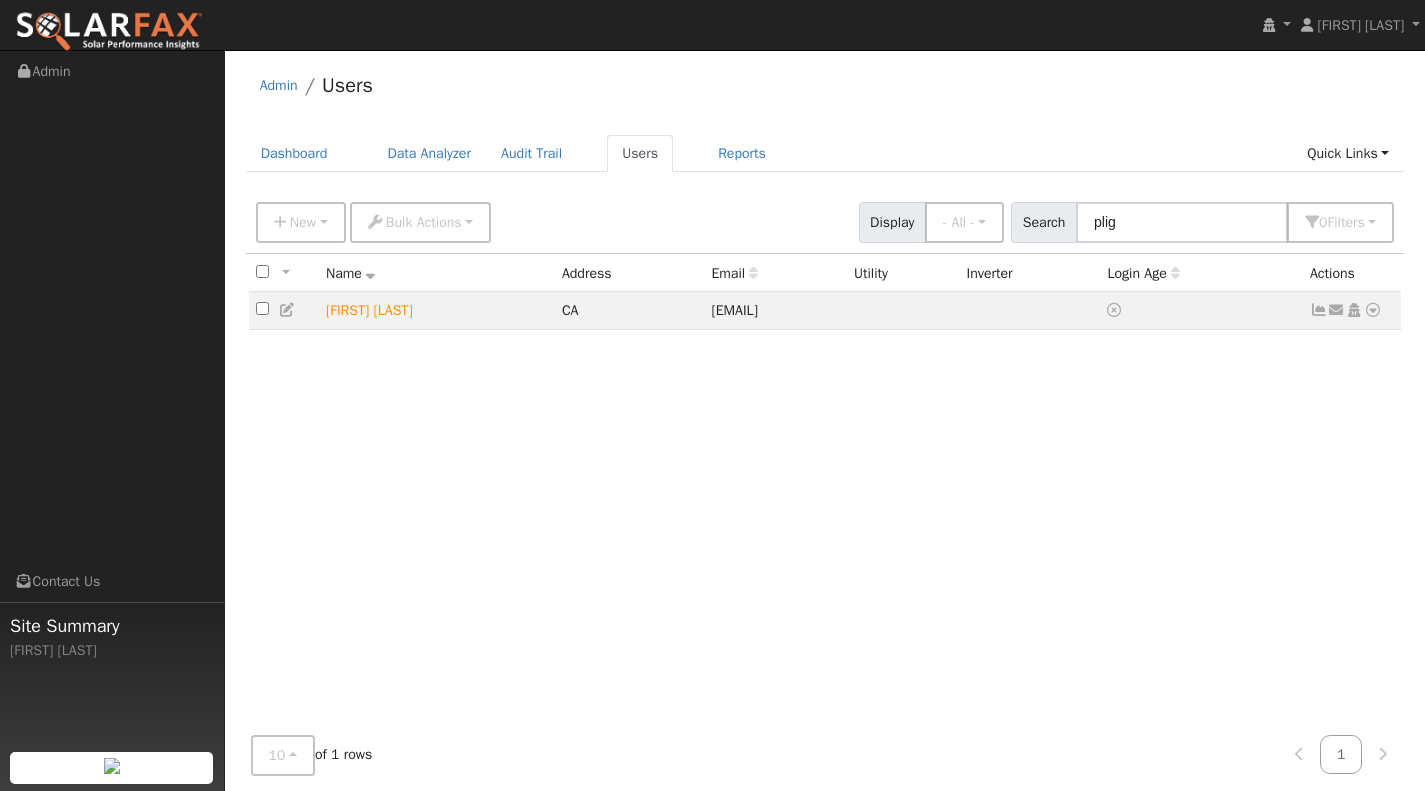 click at bounding box center (1373, 310) 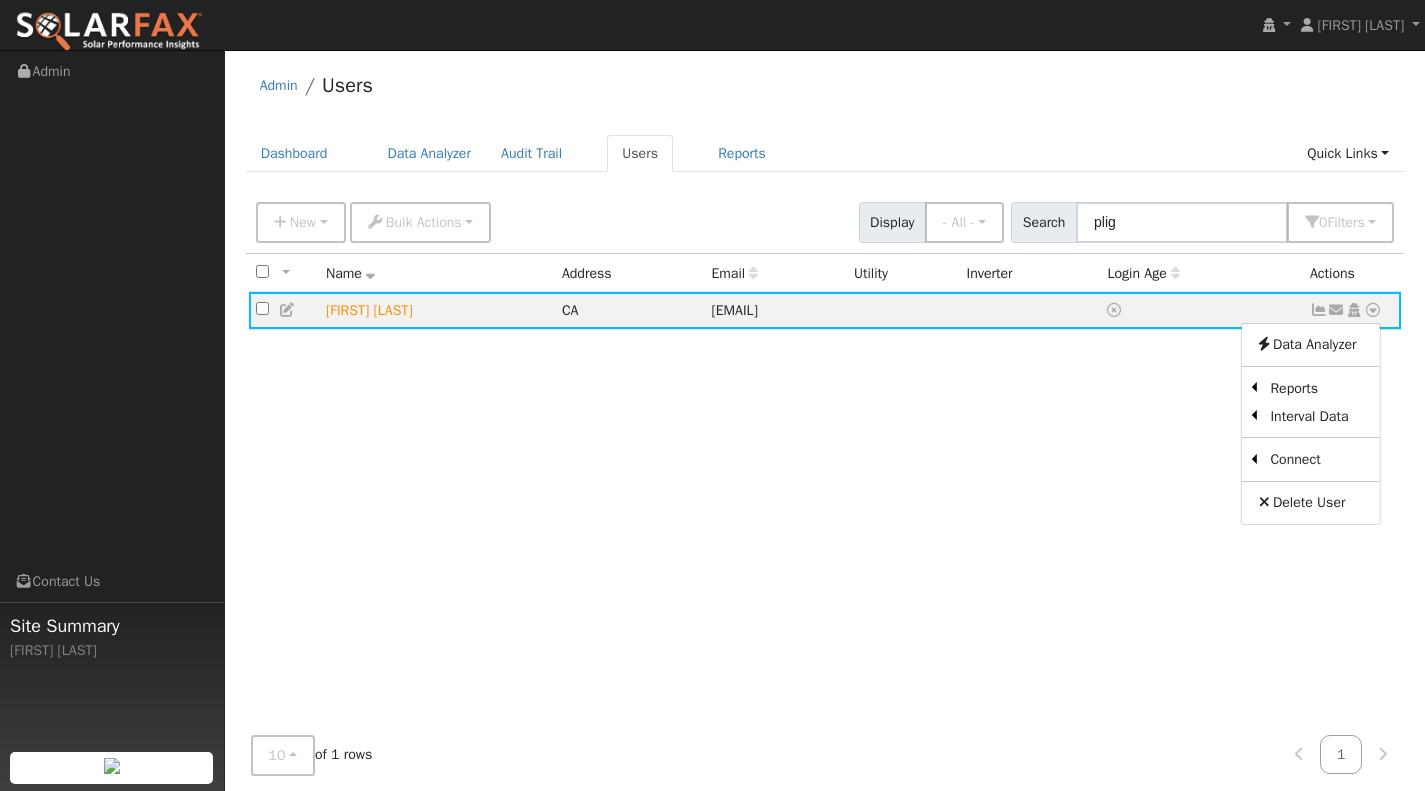 click on "Utility" at bounding box center [0, 0] 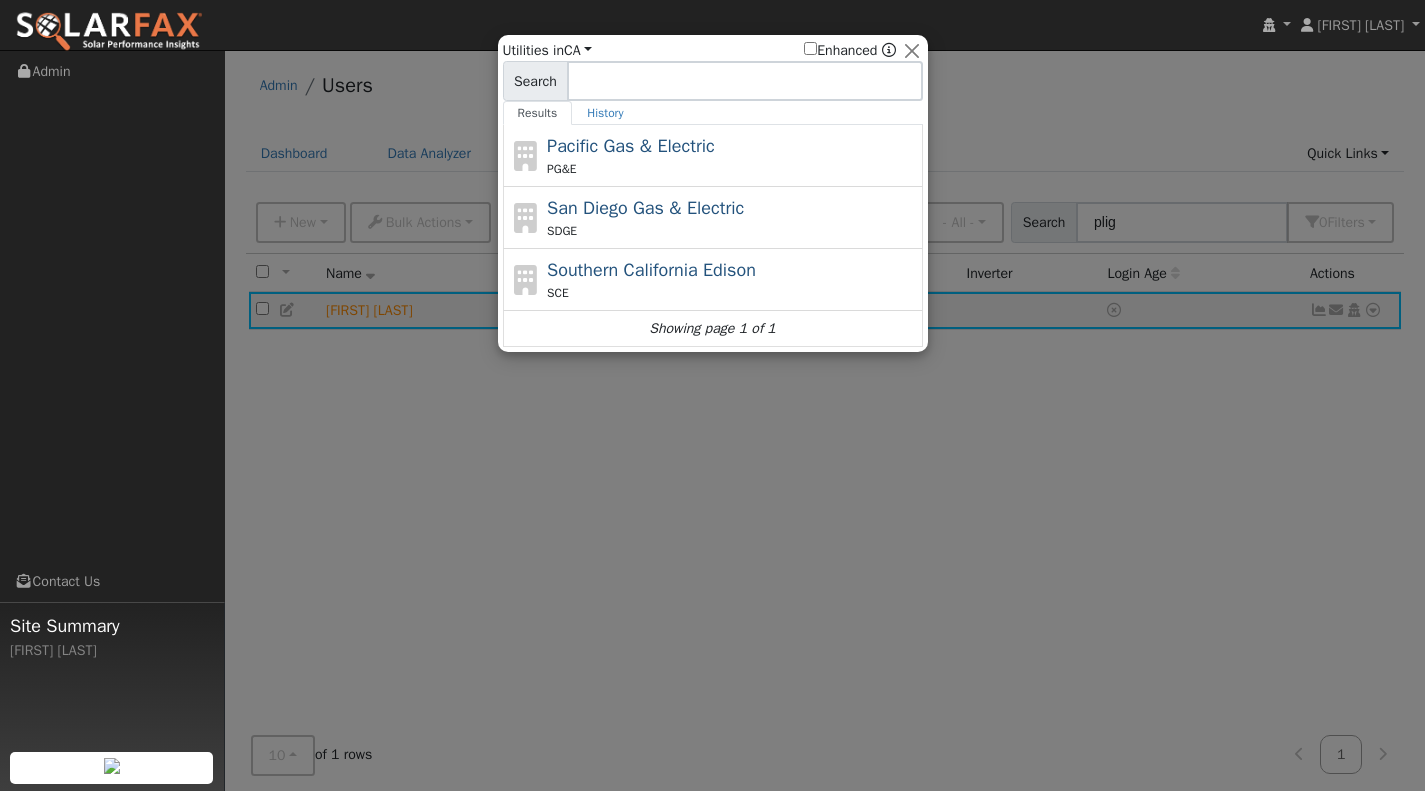click on "Pacific Gas & Electric" at bounding box center (631, 146) 